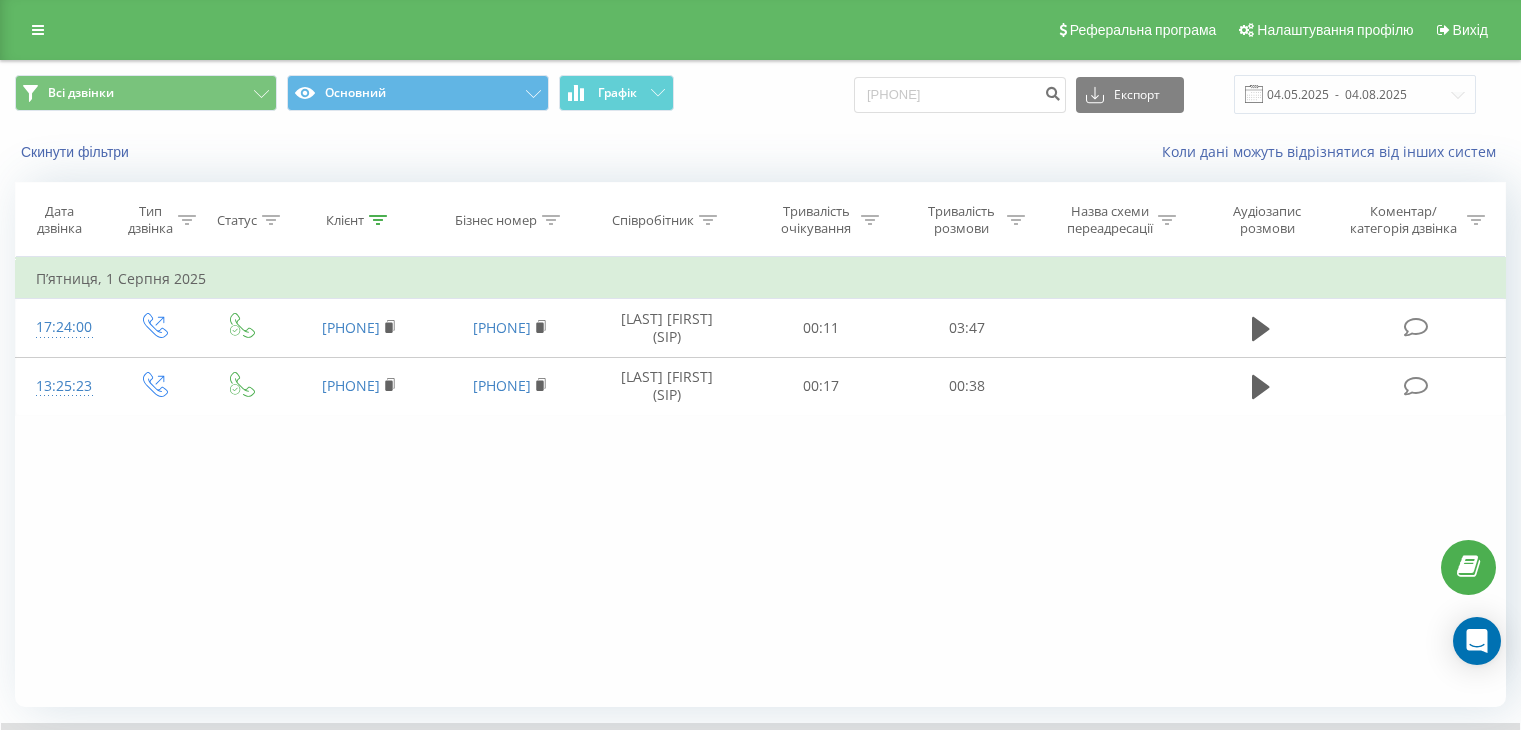 scroll, scrollTop: 0, scrollLeft: 0, axis: both 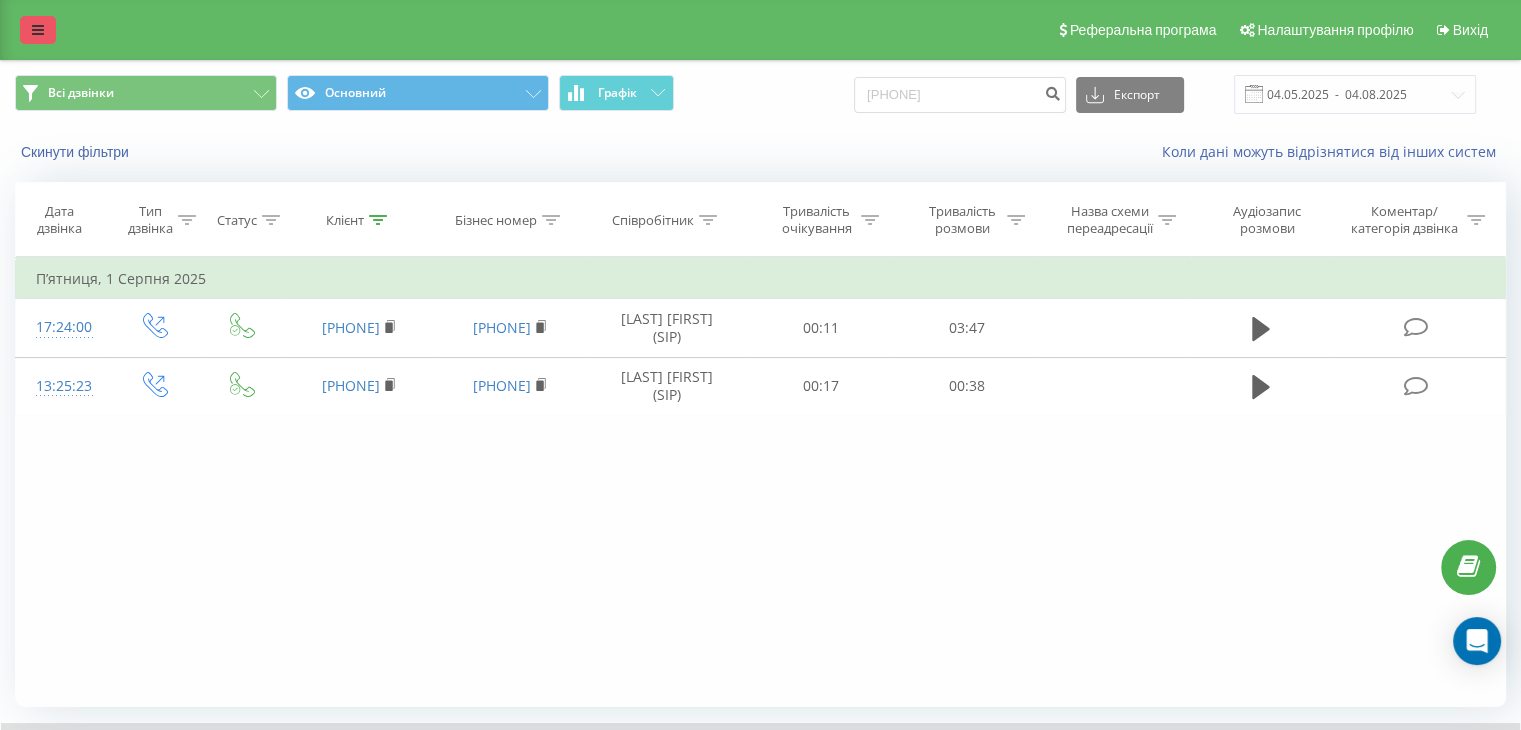 click at bounding box center (38, 30) 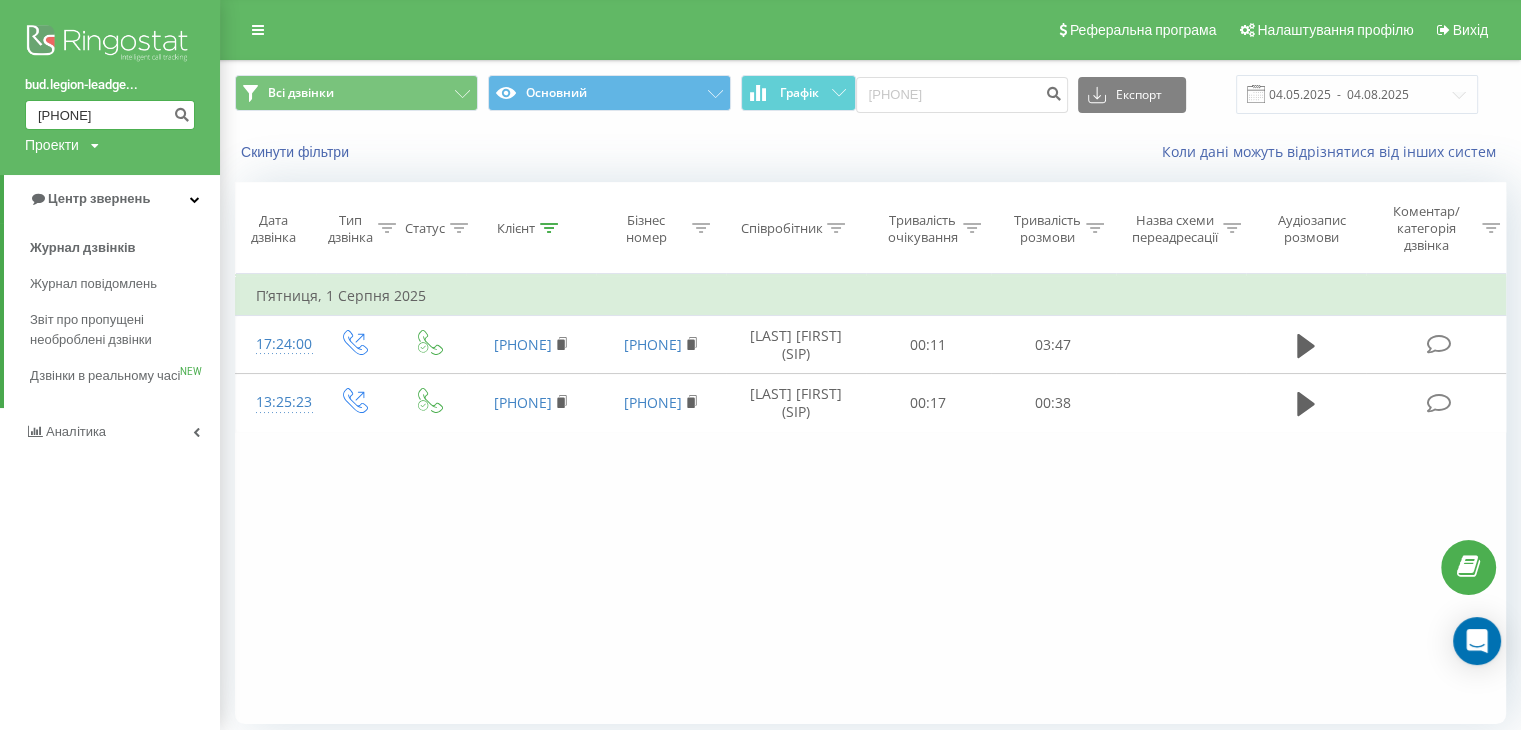 click on "0503622237" at bounding box center [110, 115] 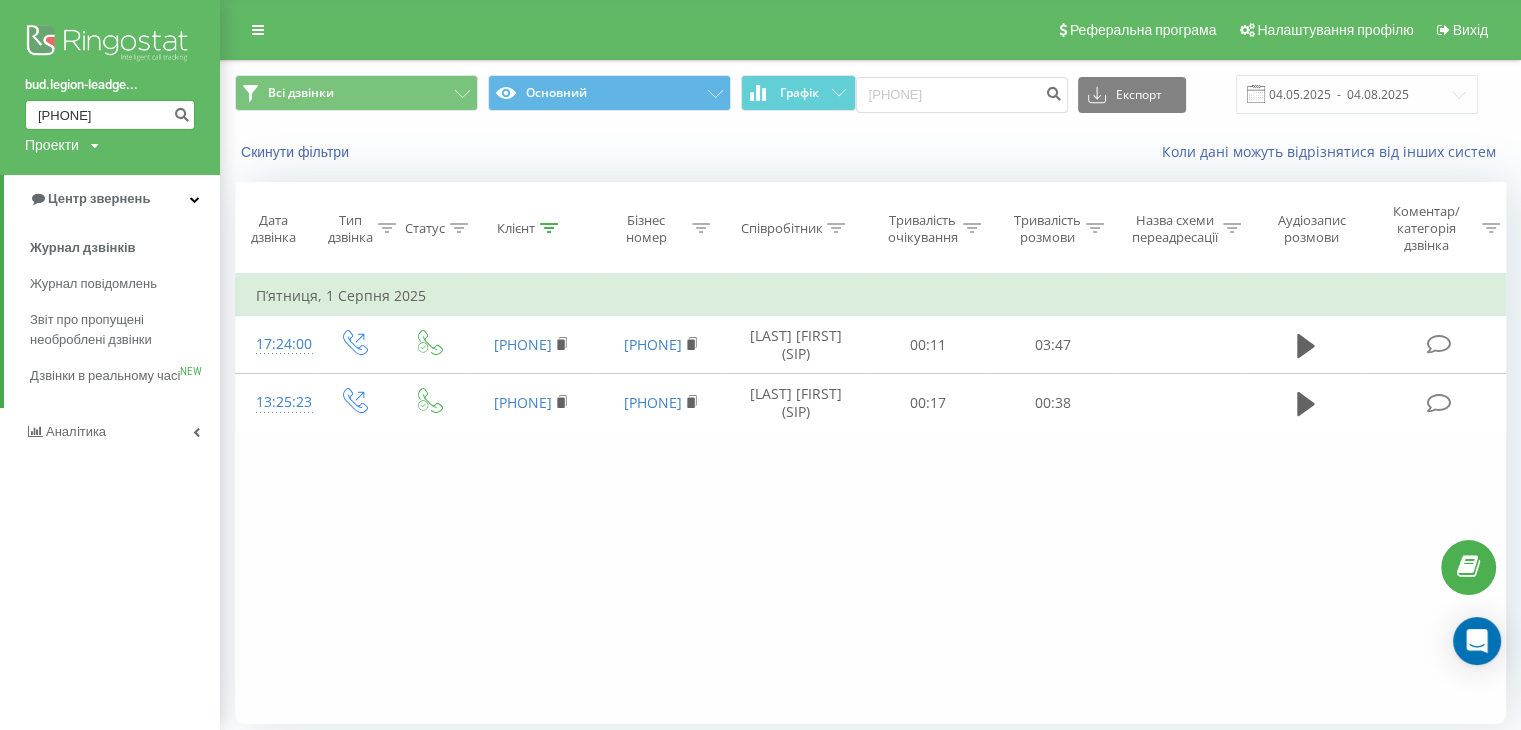 type on "0676007241" 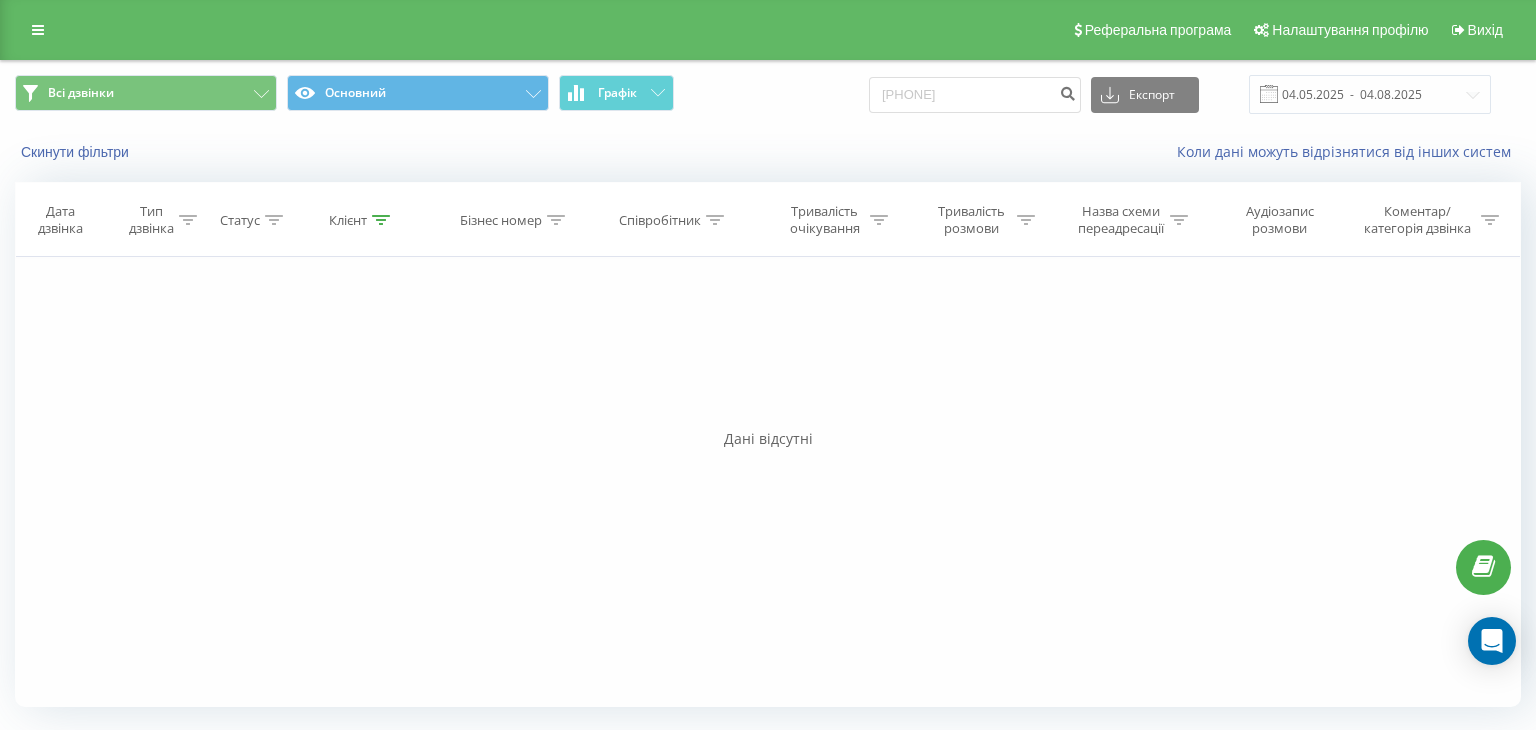 scroll, scrollTop: 0, scrollLeft: 0, axis: both 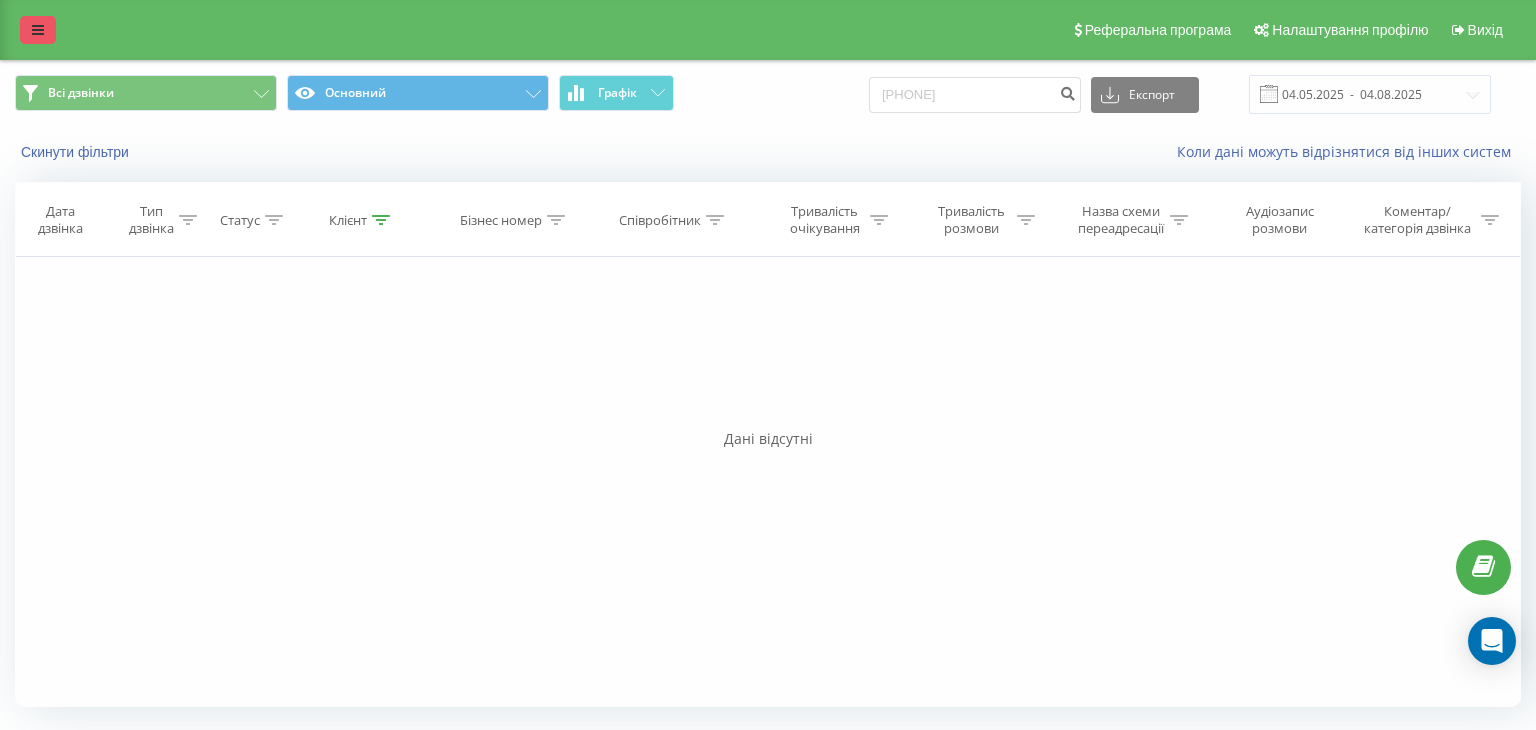 click at bounding box center (38, 30) 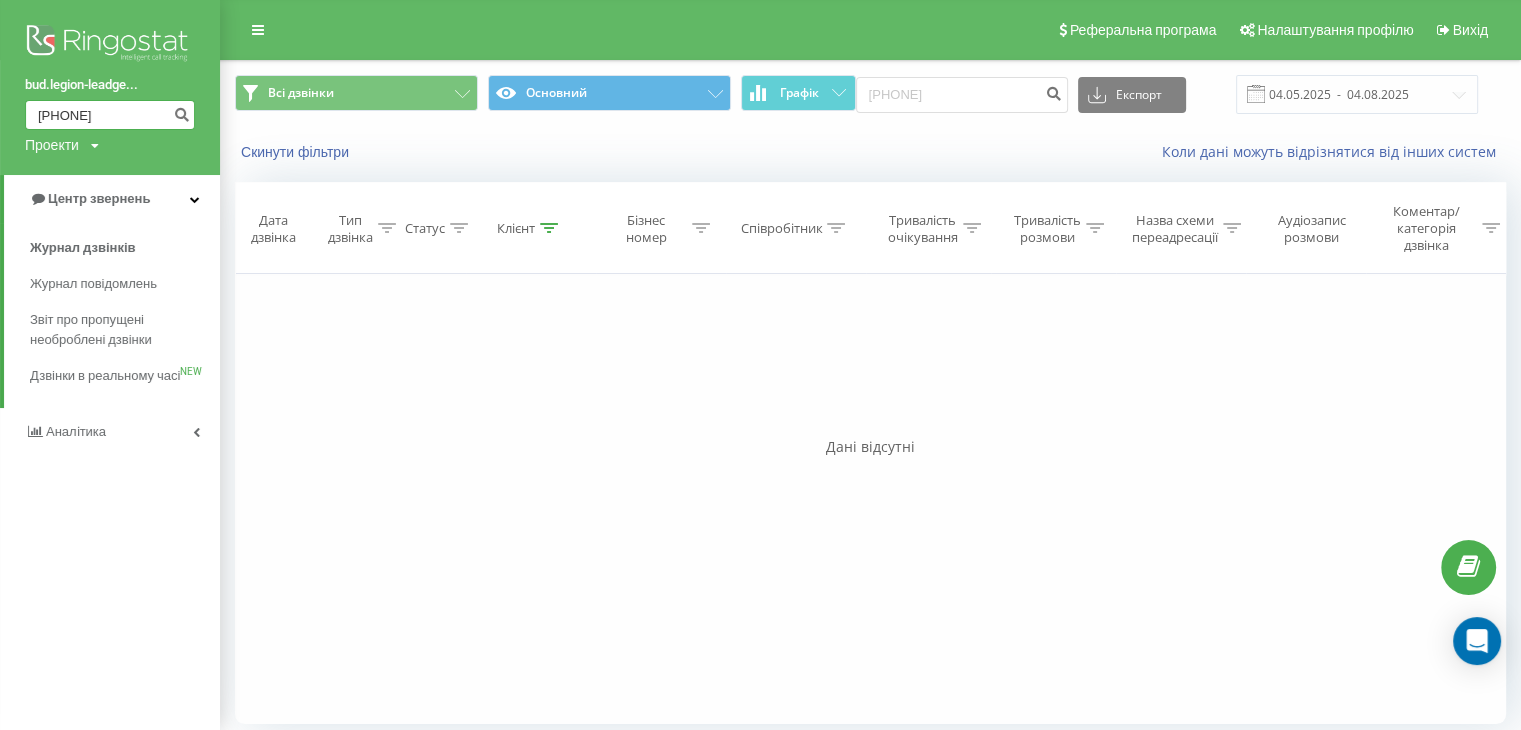click on "0676007241" at bounding box center [110, 115] 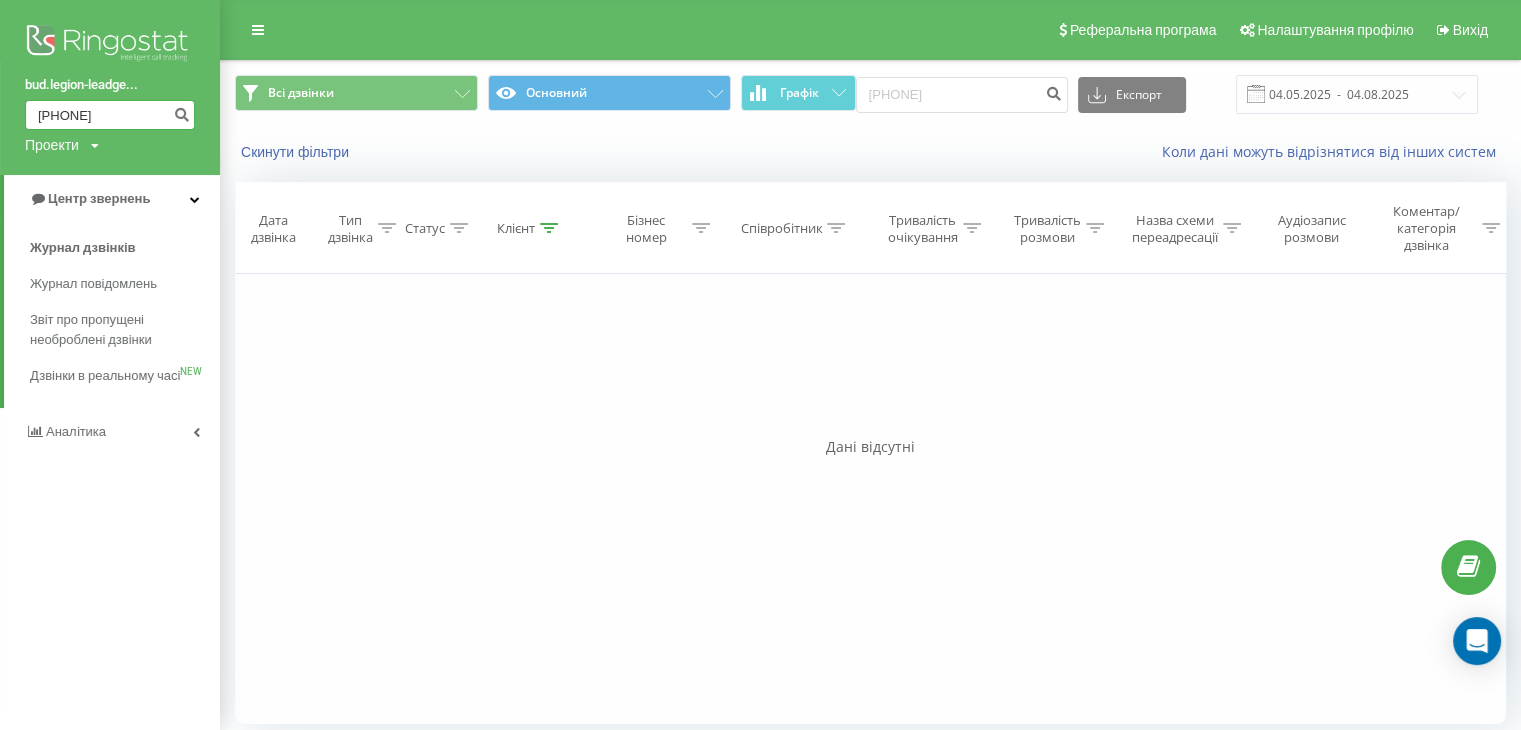 type on "0675187585" 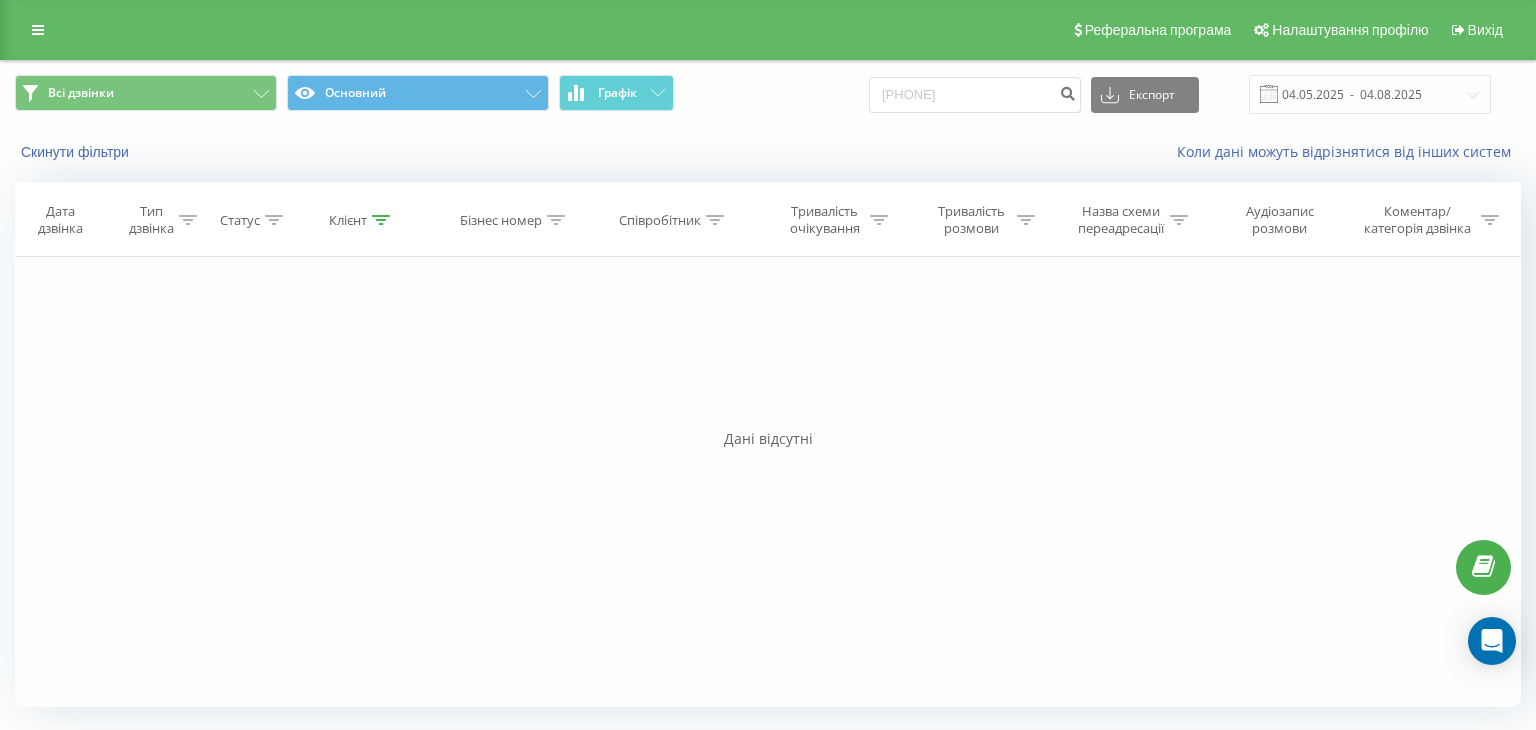scroll, scrollTop: 0, scrollLeft: 0, axis: both 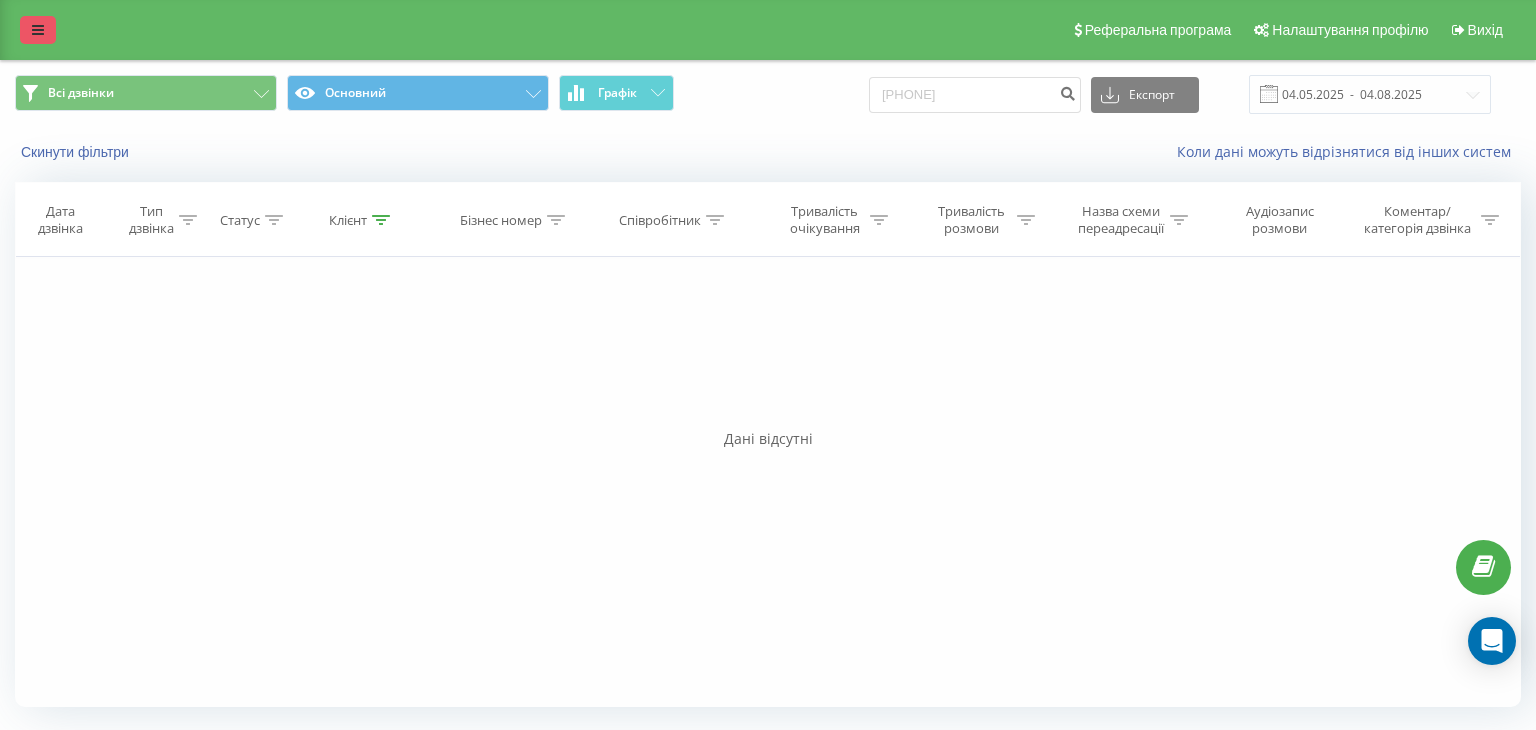 click at bounding box center (38, 30) 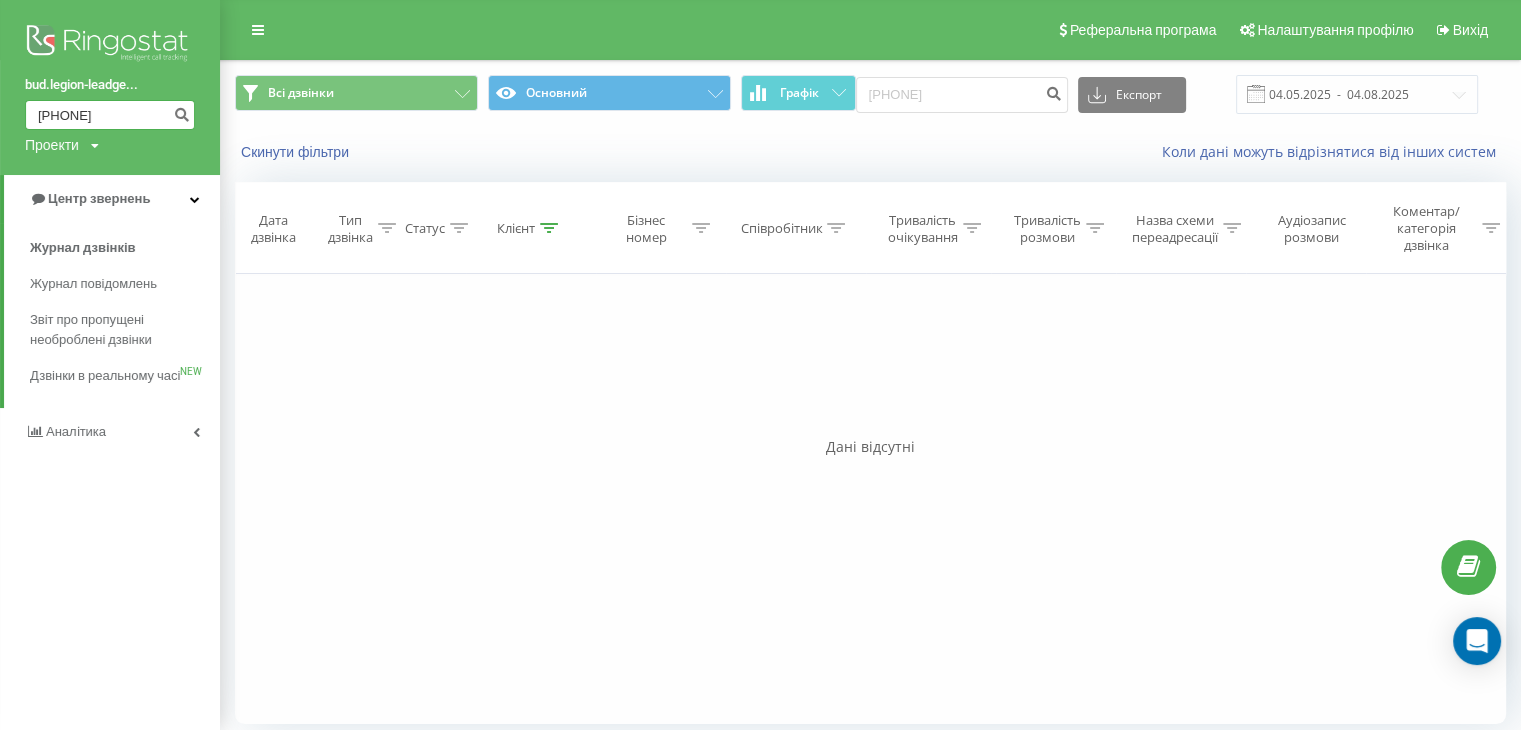 click on "0675187585" at bounding box center [110, 115] 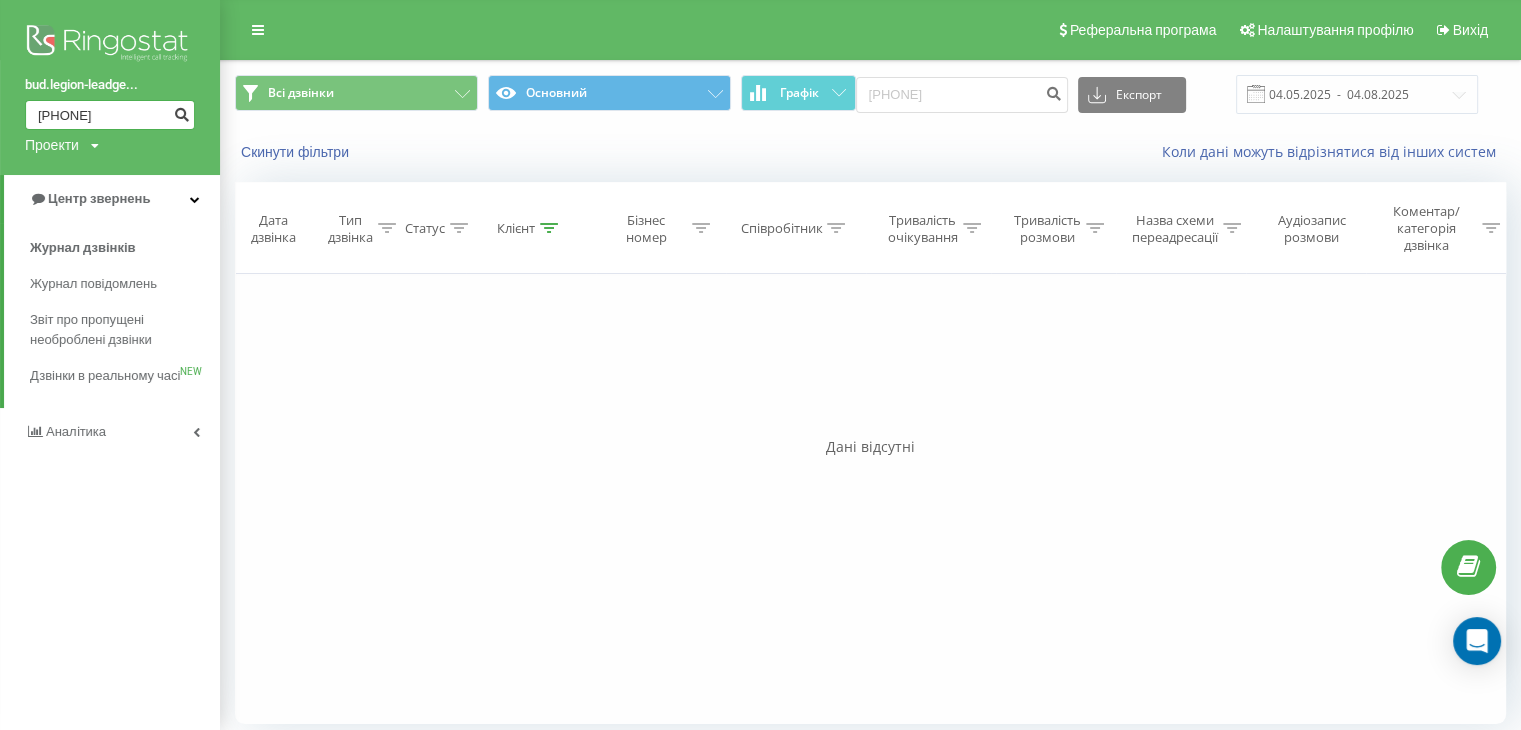 type on "0977307712" 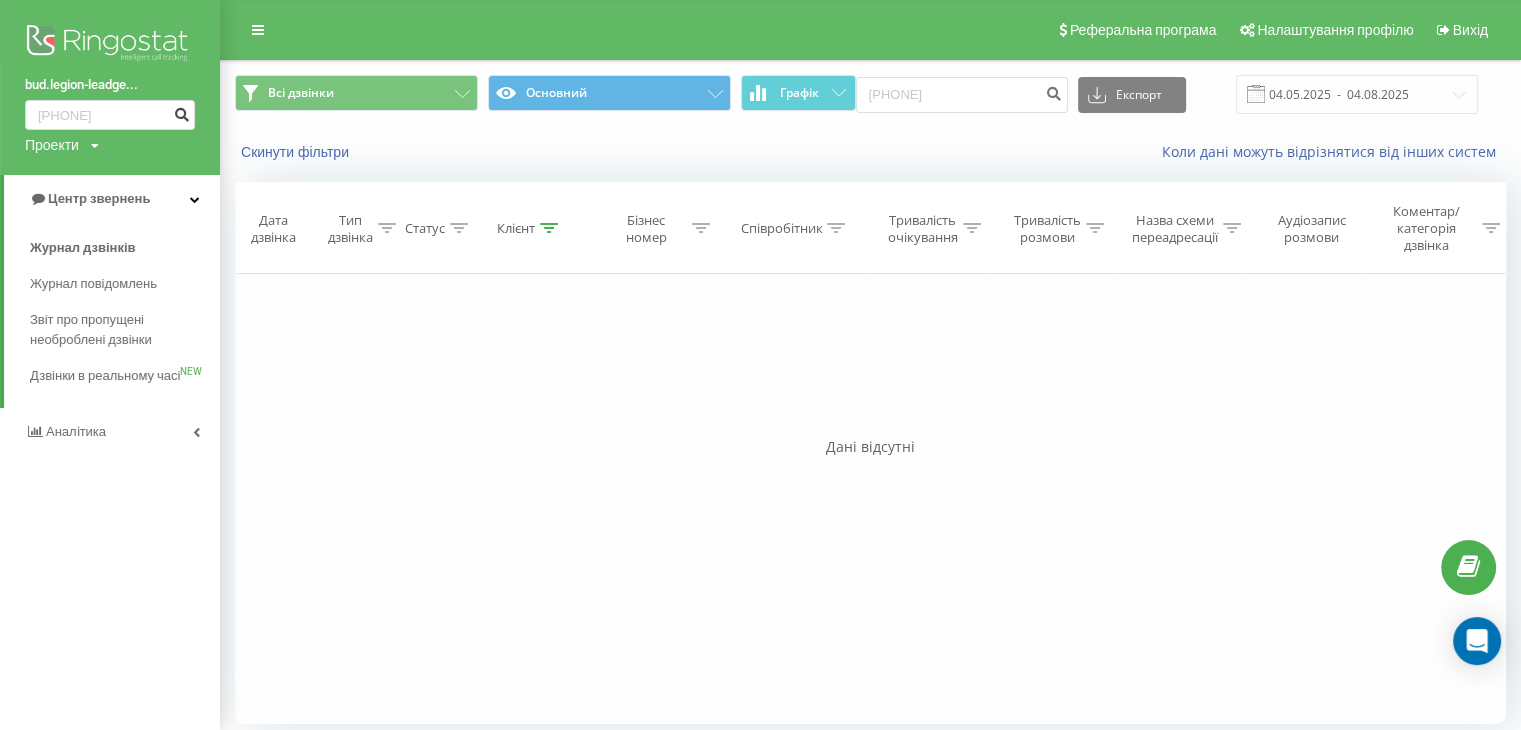 click at bounding box center [181, 112] 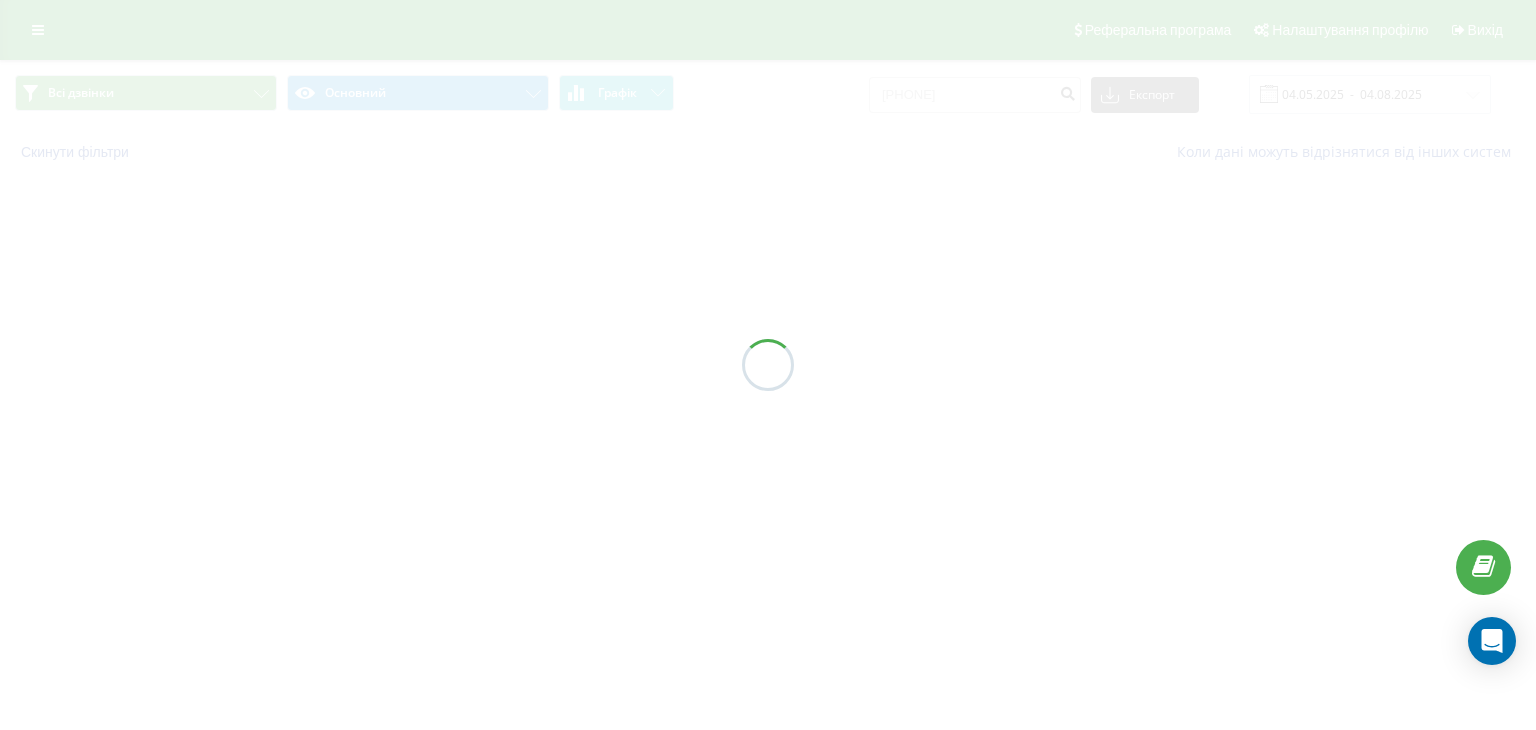 scroll, scrollTop: 0, scrollLeft: 0, axis: both 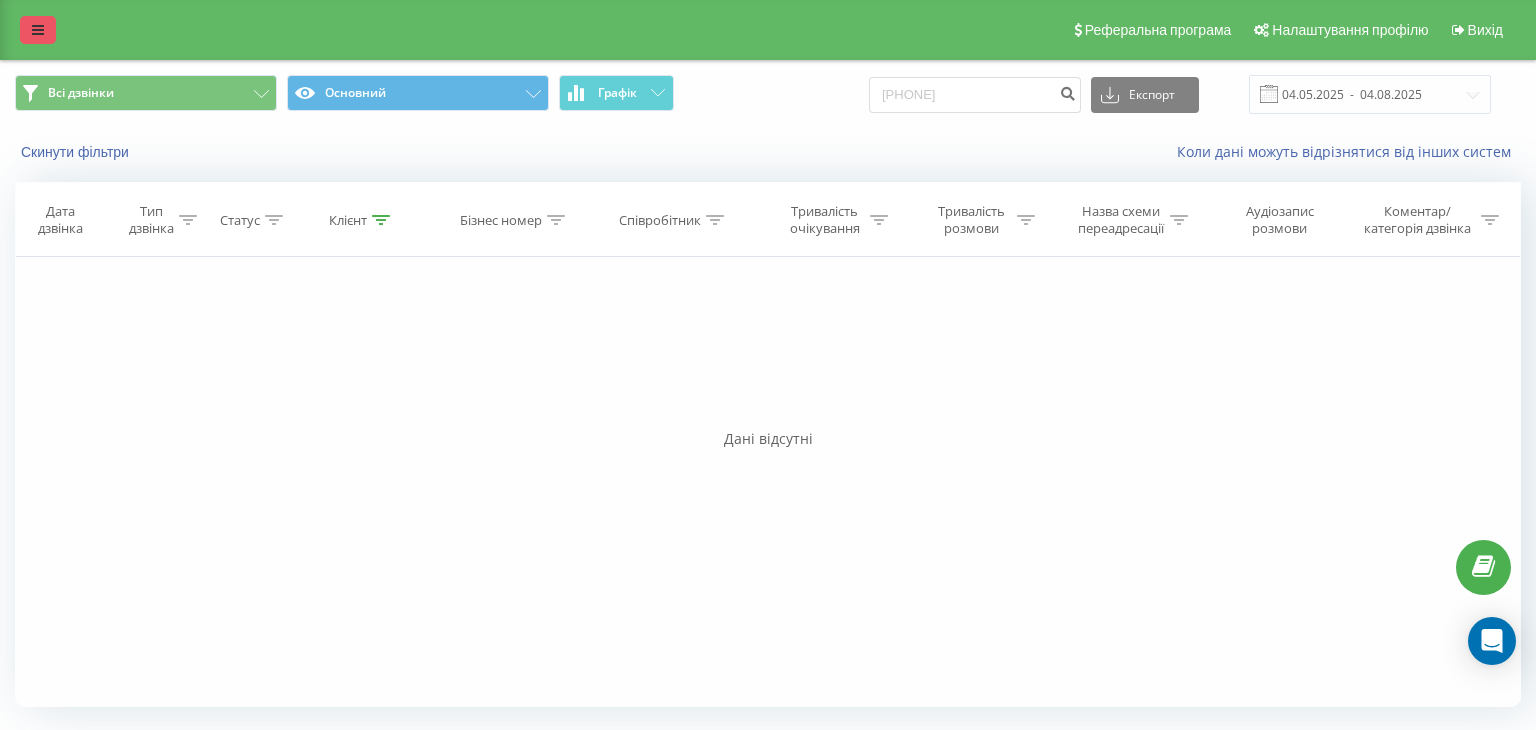 click at bounding box center (38, 30) 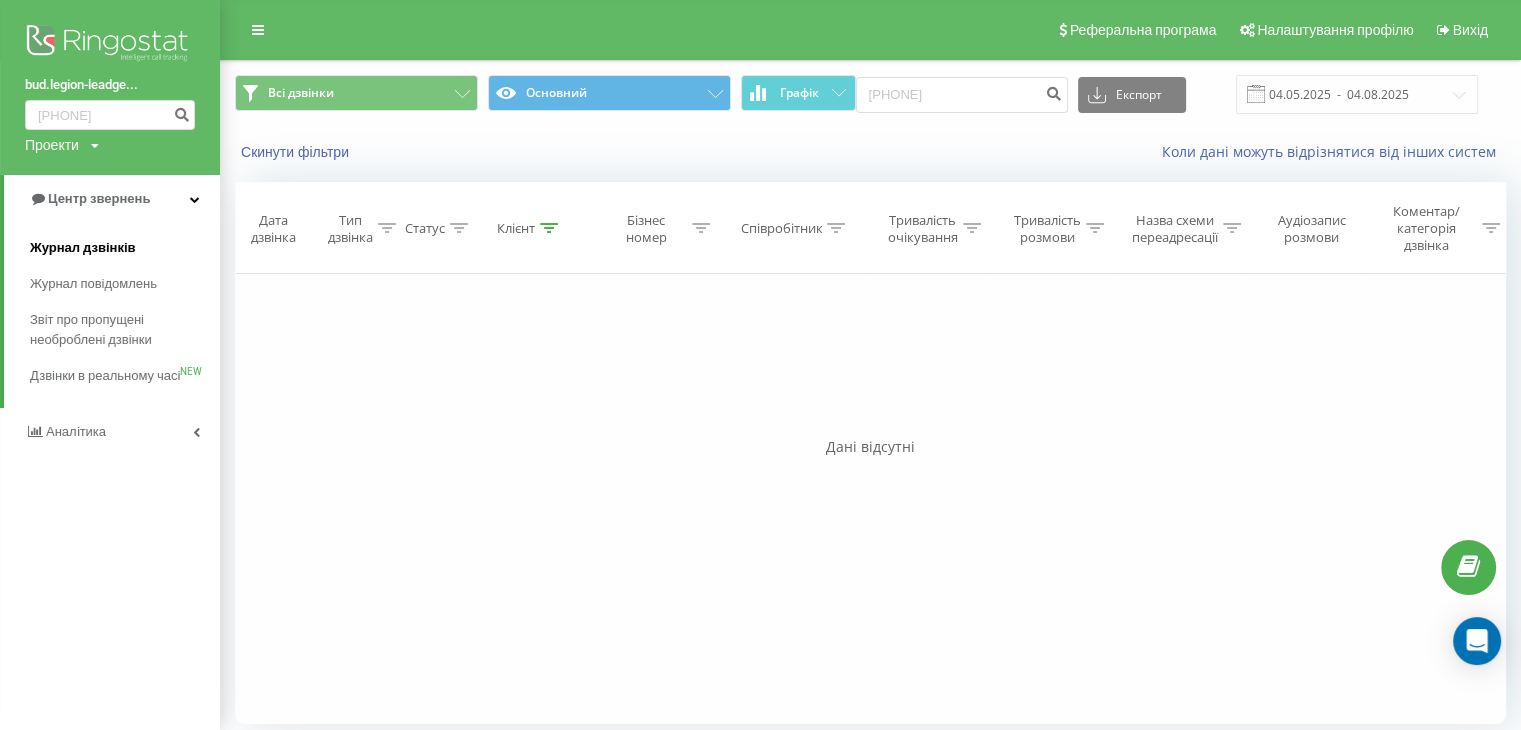 click on "Журнал дзвінків" at bounding box center [83, 248] 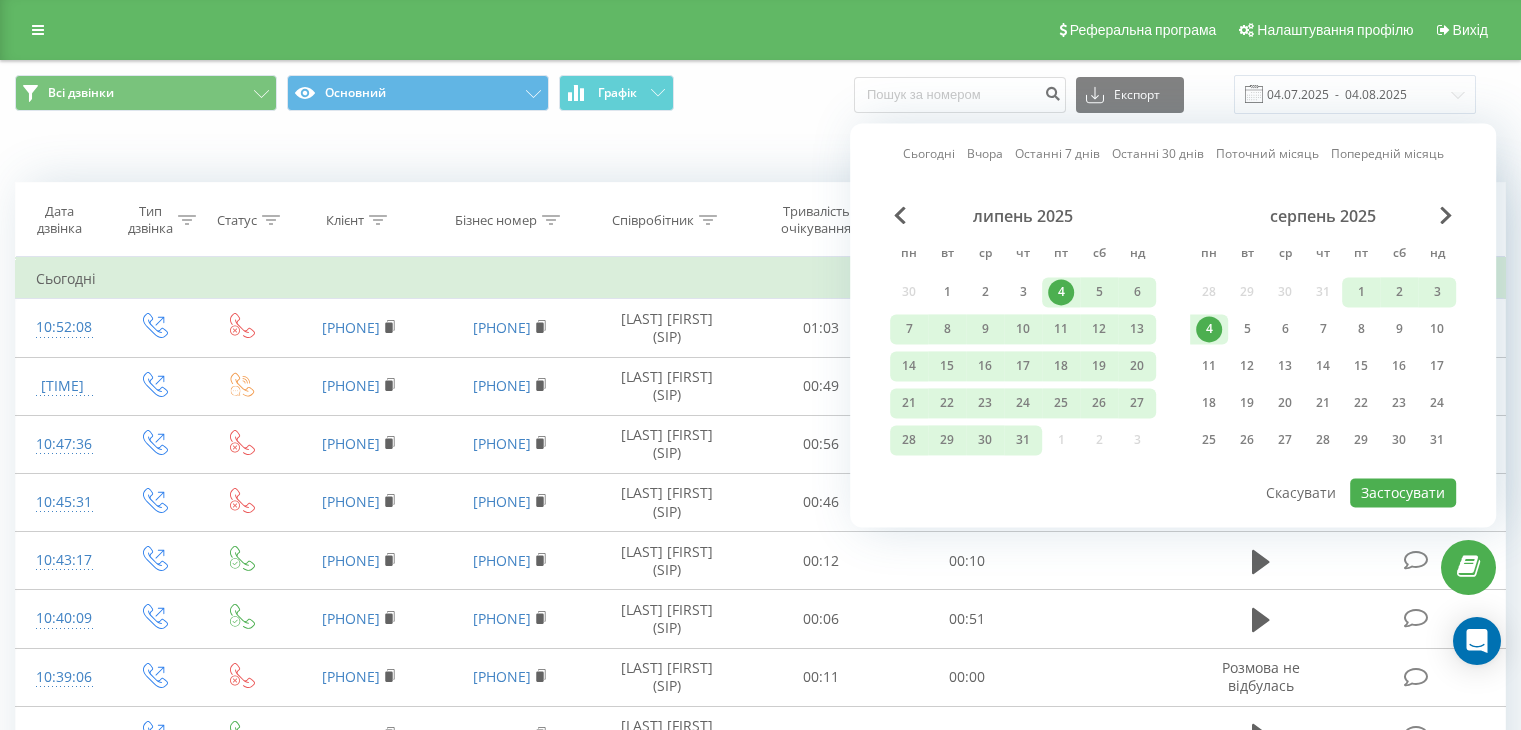 scroll, scrollTop: 0, scrollLeft: 0, axis: both 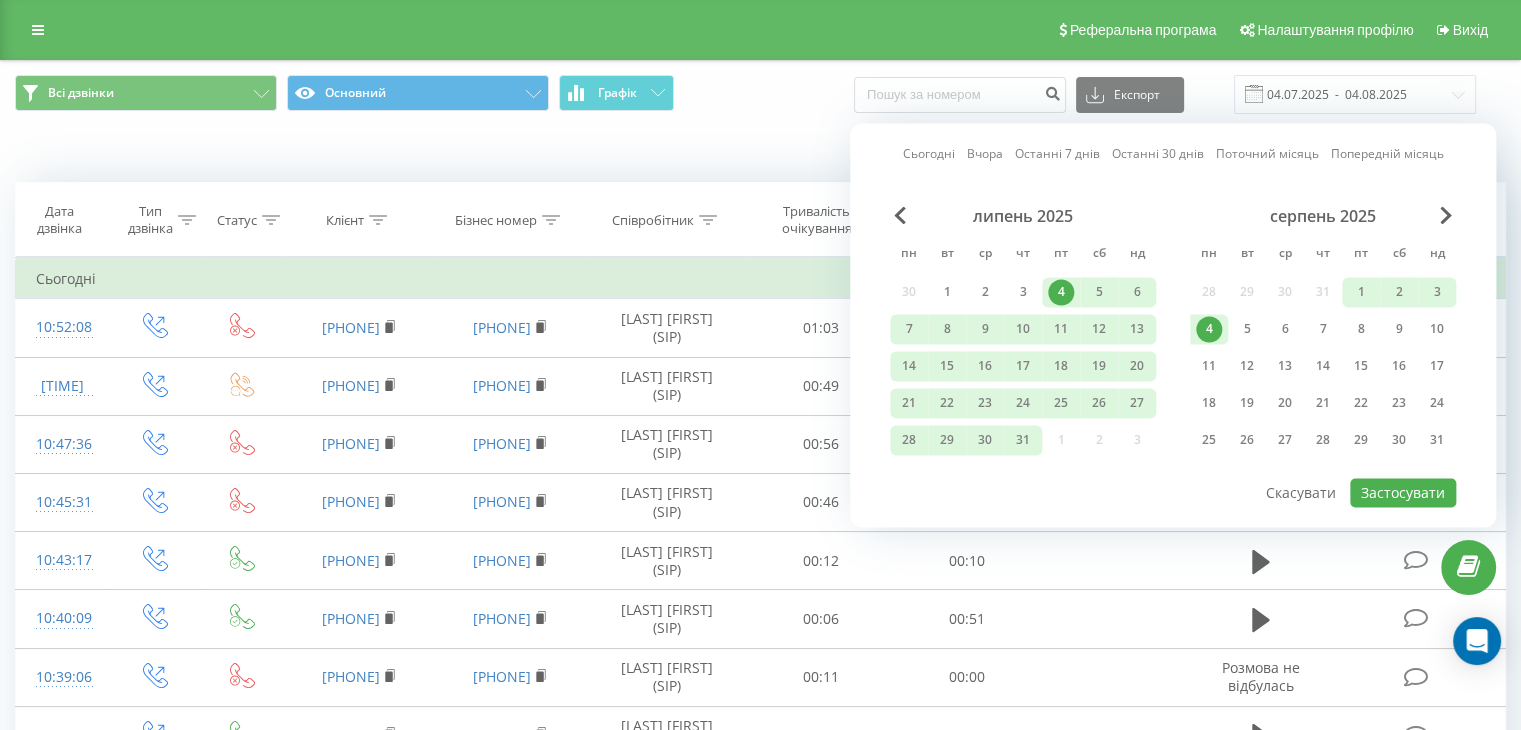 click on "4" at bounding box center [1209, 329] 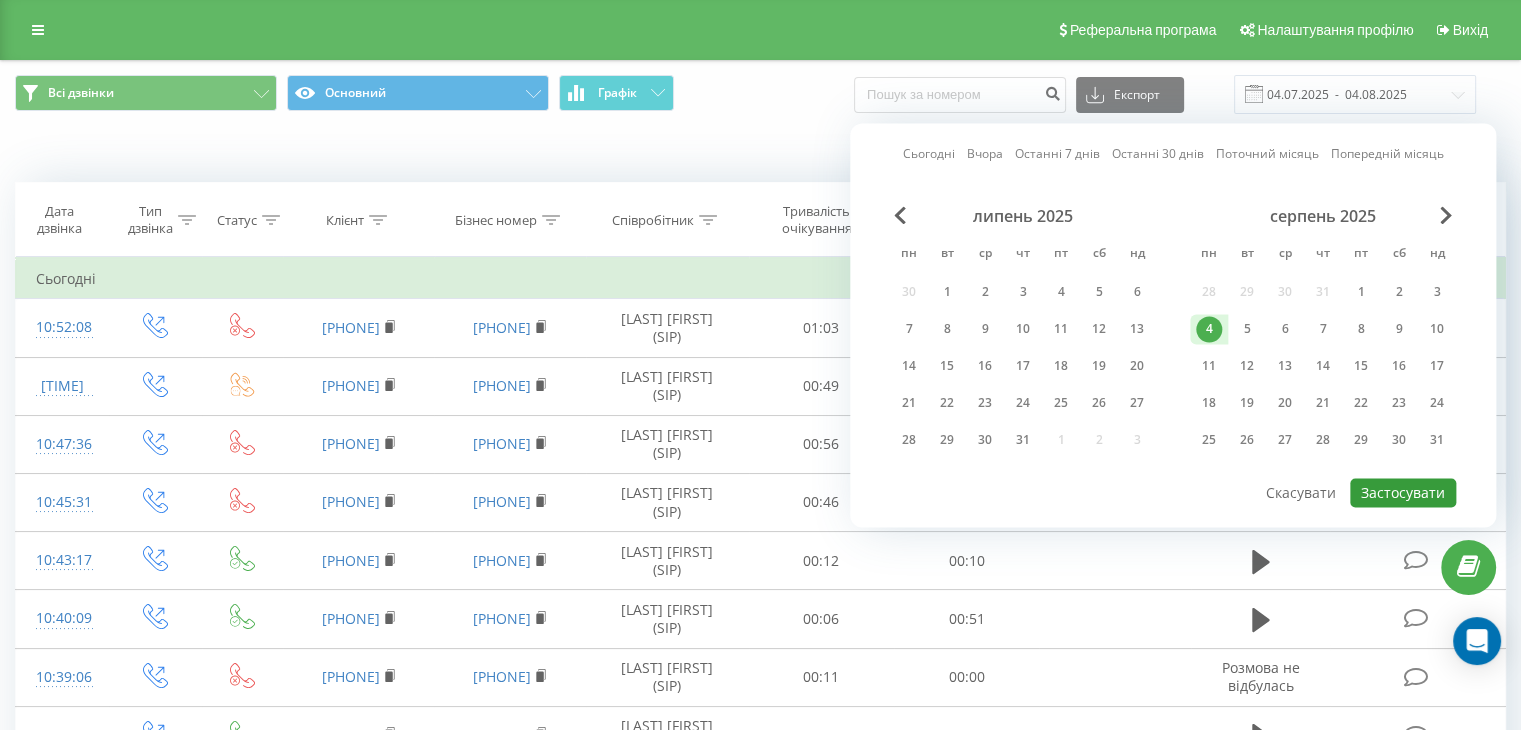 click on "Застосувати" at bounding box center [1403, 492] 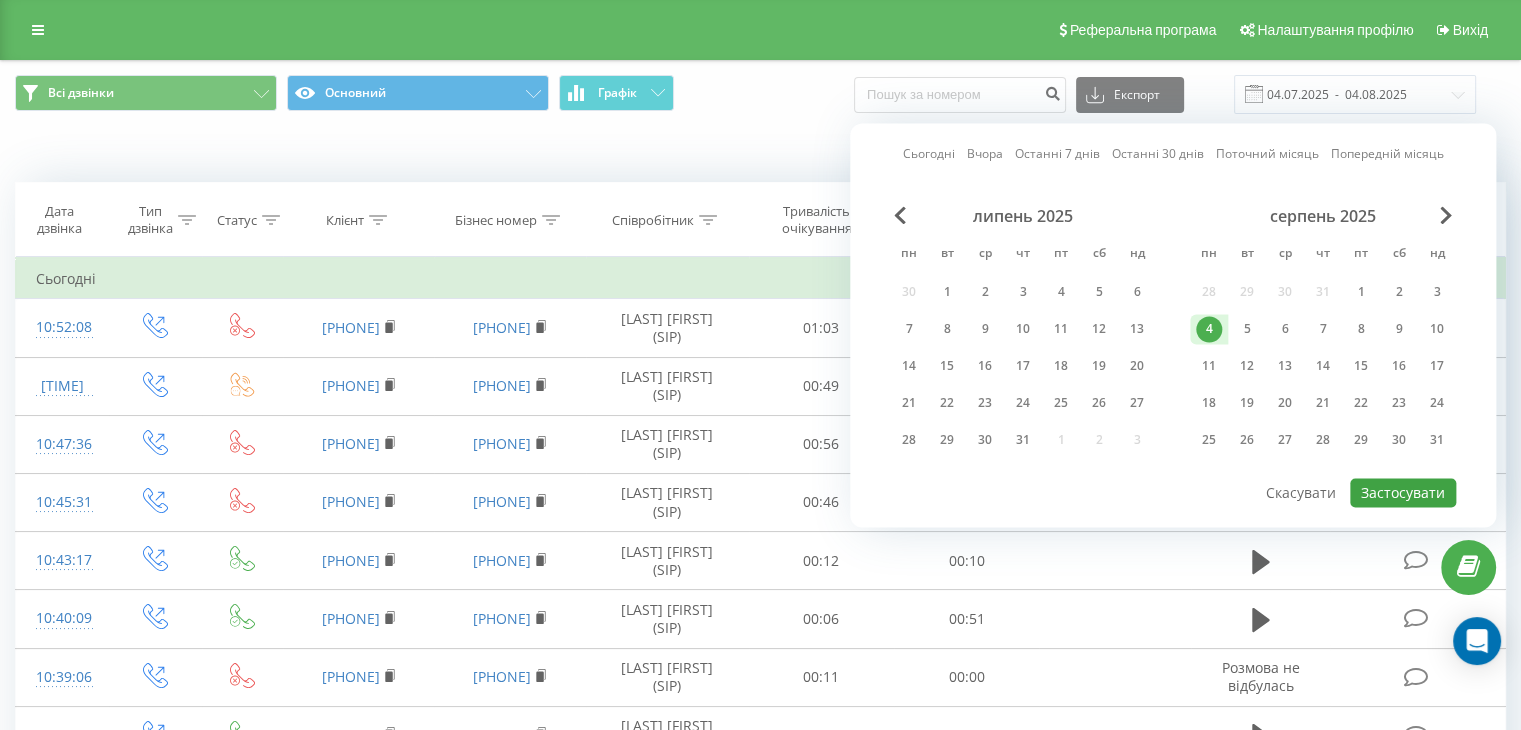 type on "04.08.2025  -  04.08.2025" 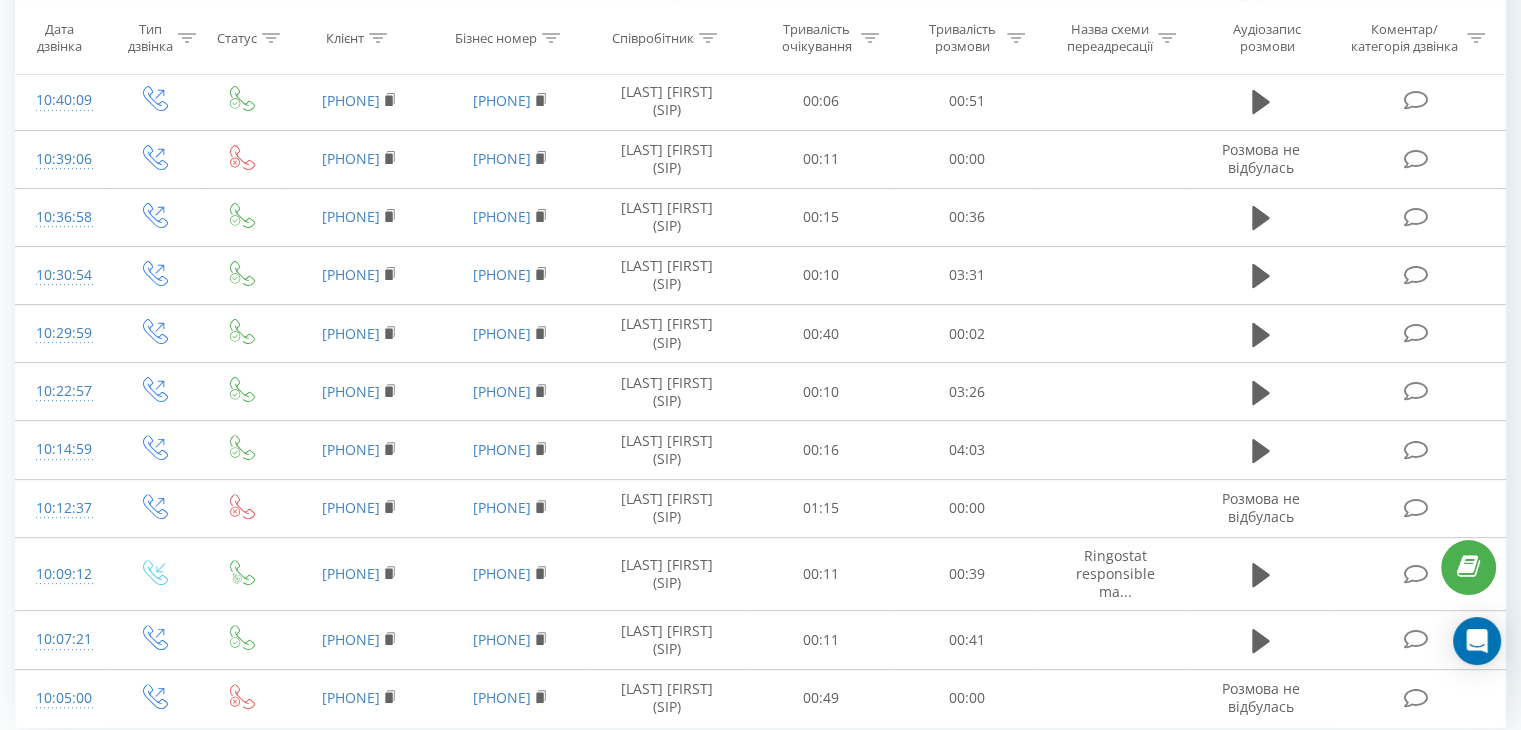 scroll, scrollTop: 587, scrollLeft: 0, axis: vertical 